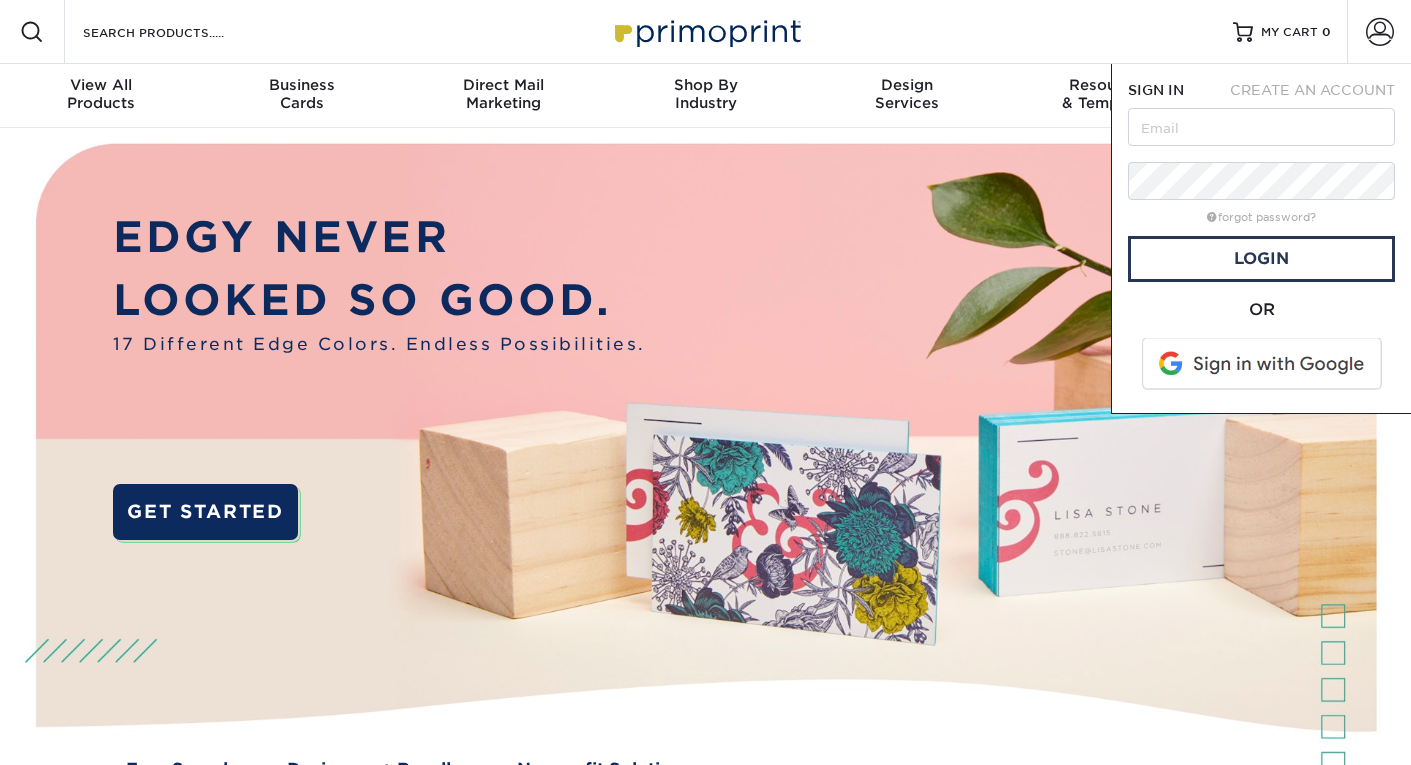 scroll, scrollTop: 0, scrollLeft: 0, axis: both 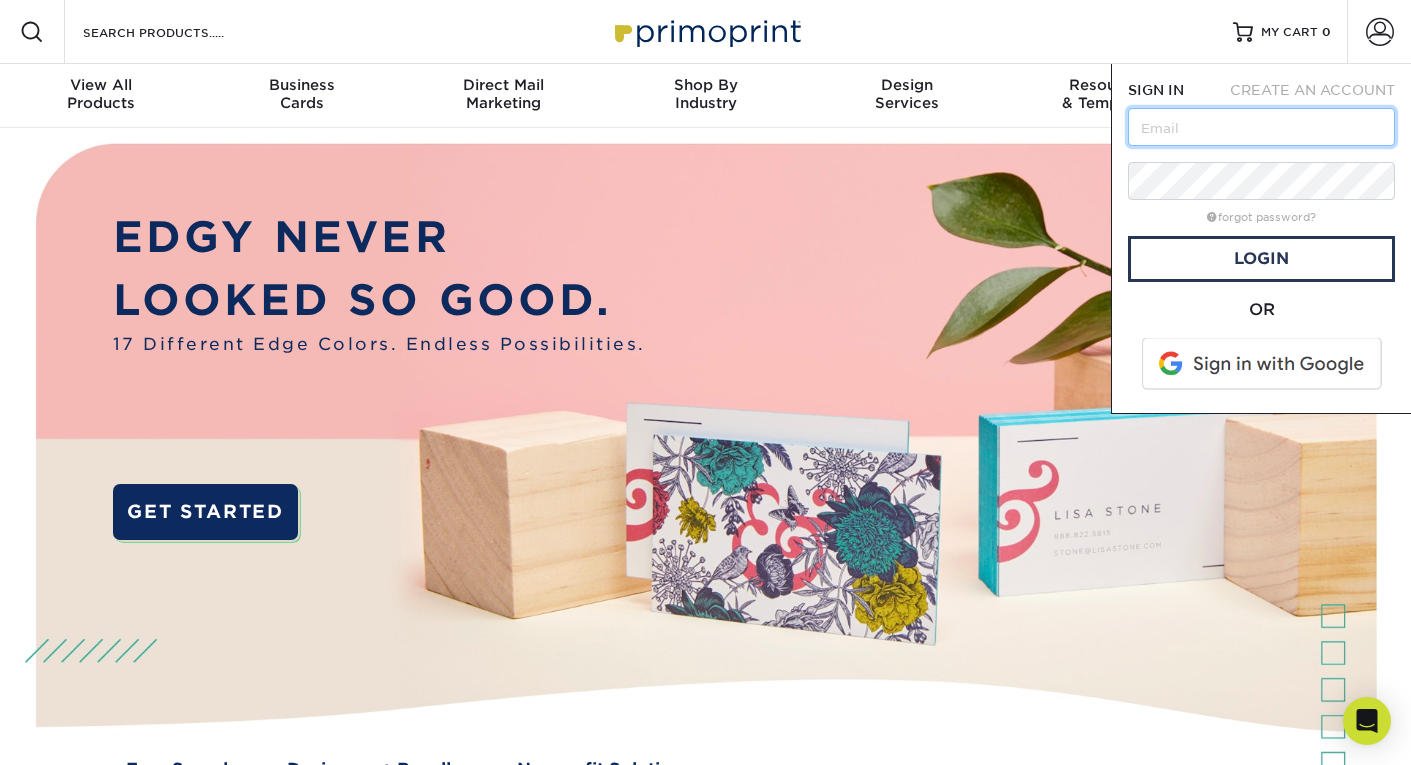 click at bounding box center (1261, 127) 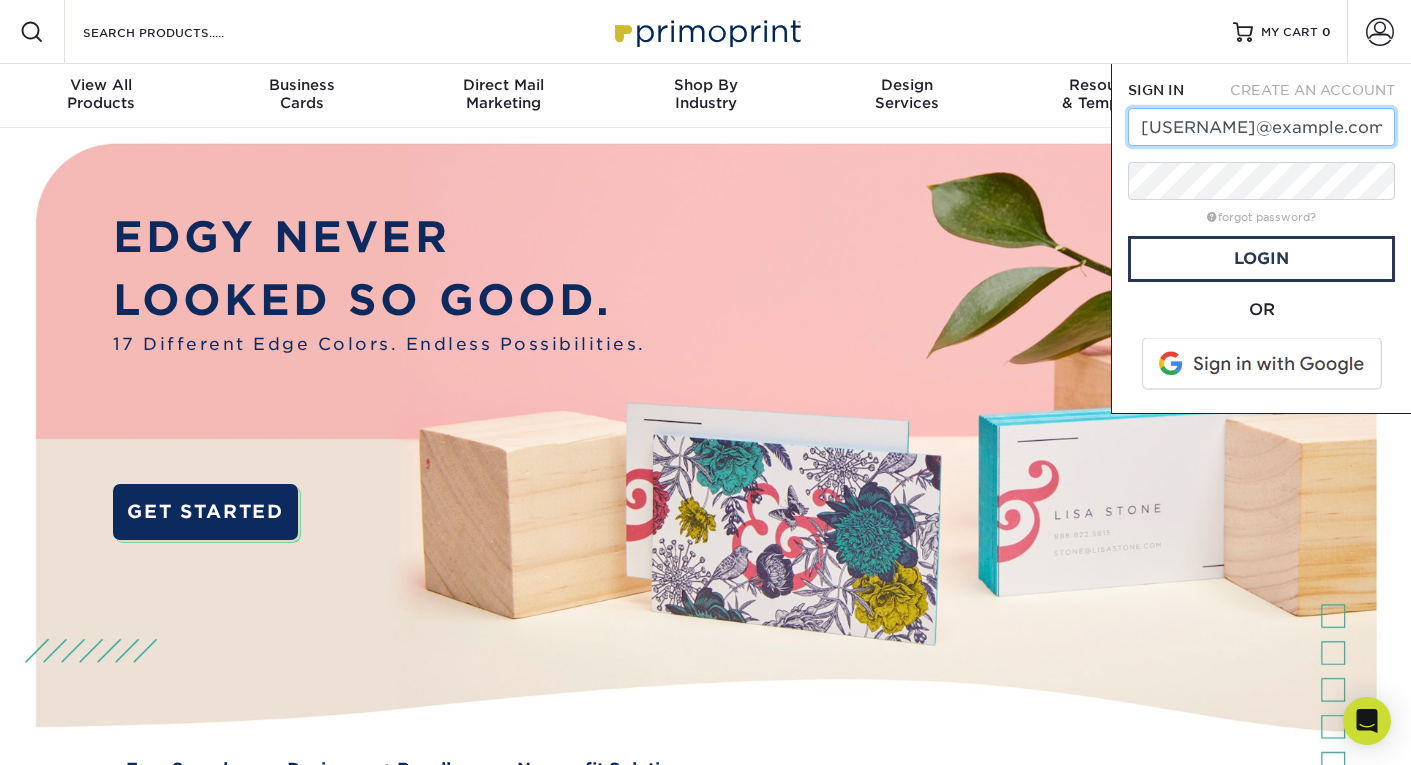 type on "DMiller@navc.com" 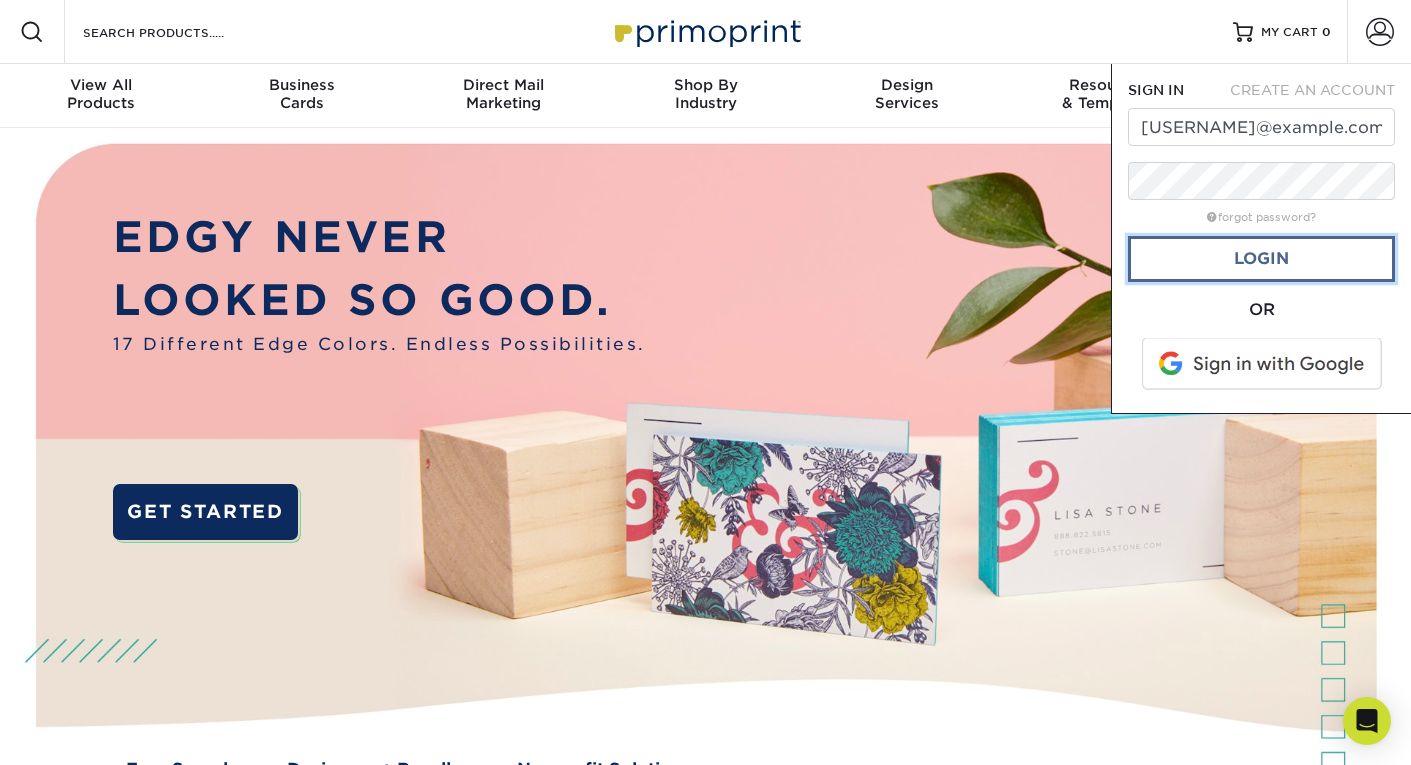 click on "Login" at bounding box center [1261, 259] 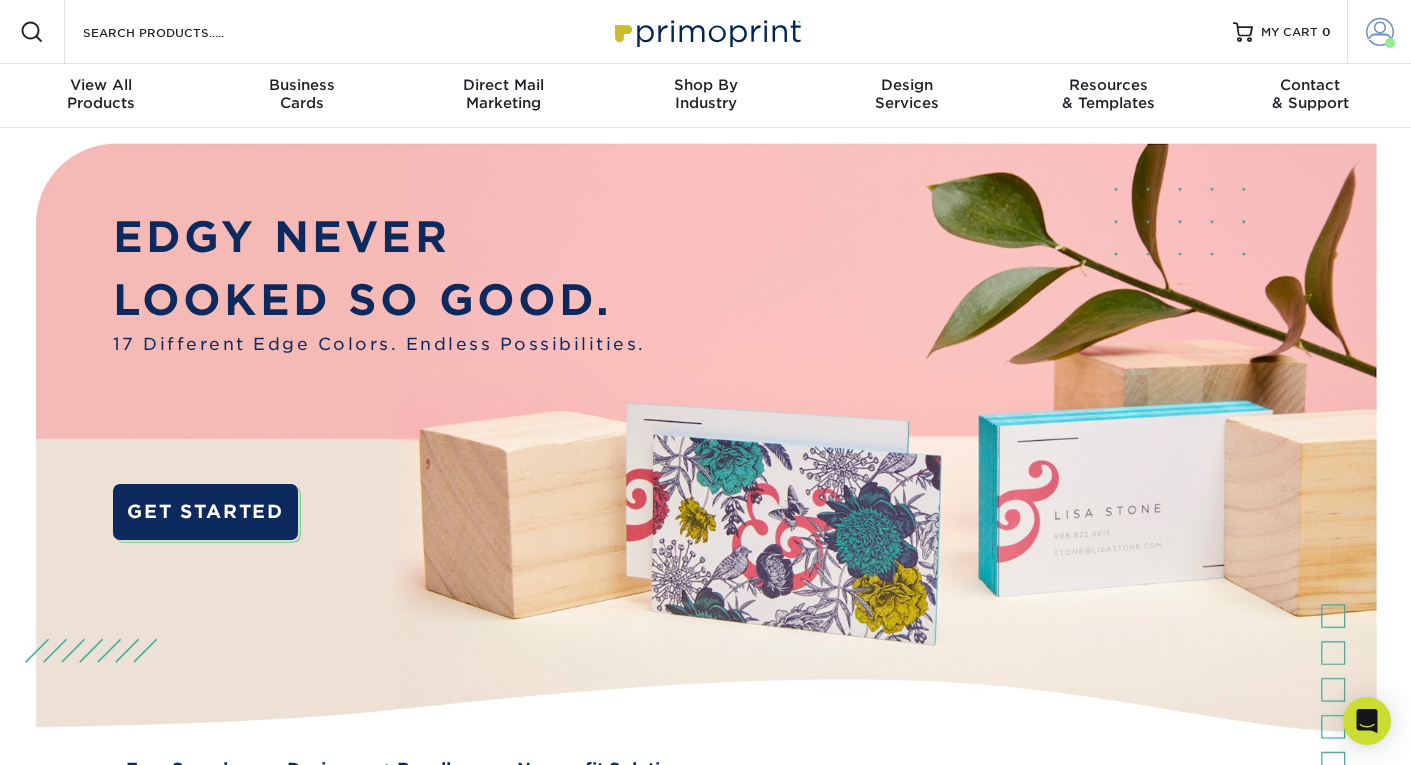 click on "Account" at bounding box center [1379, 32] 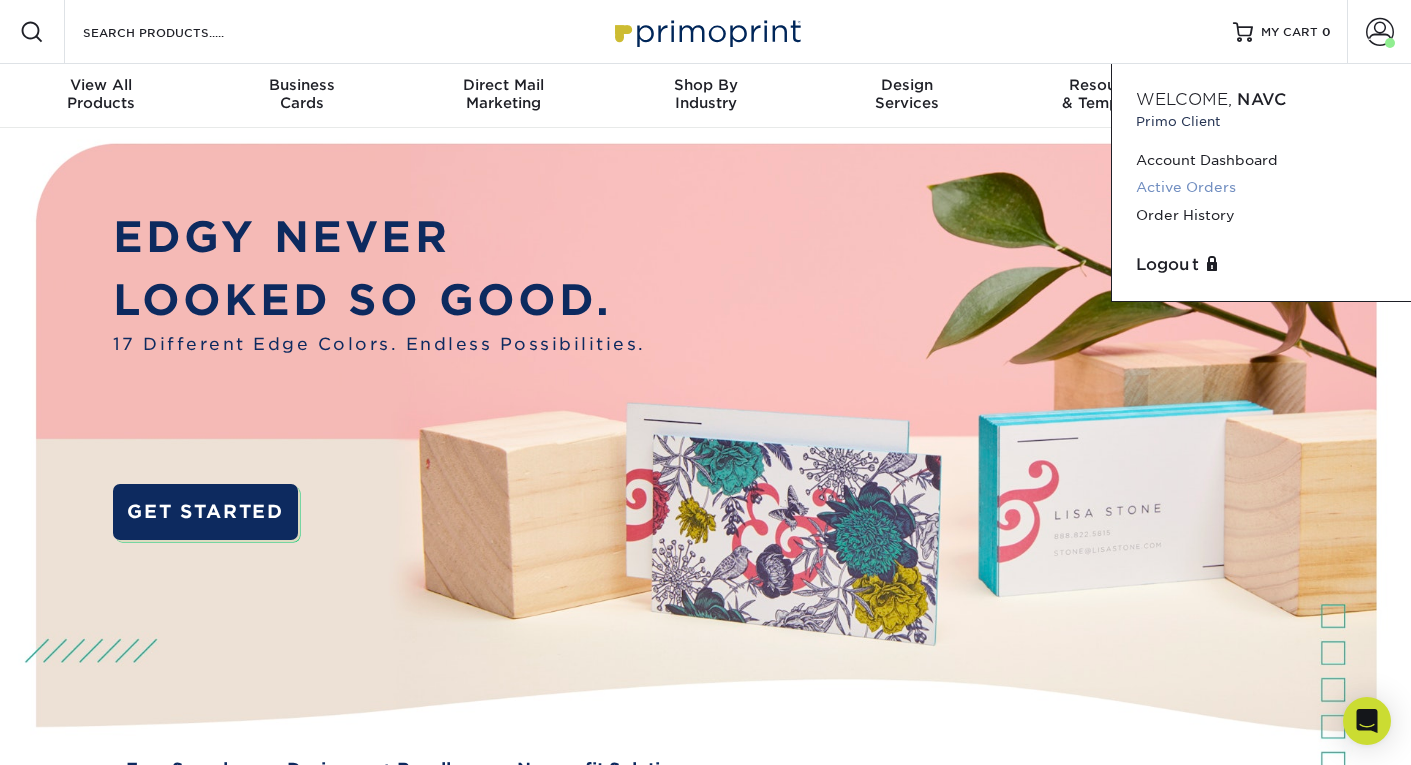 click on "Active Orders" at bounding box center [1261, 187] 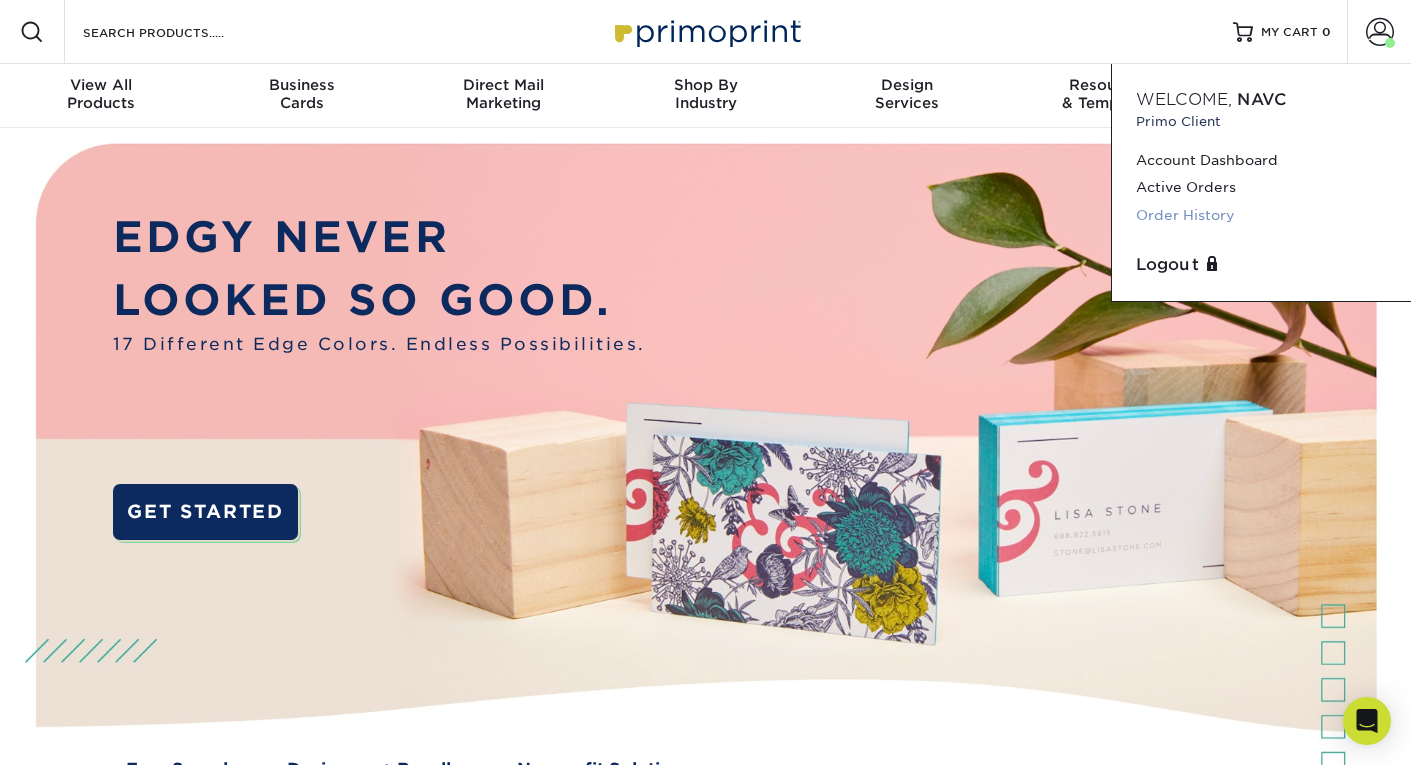 click on "Order History" at bounding box center (1261, 215) 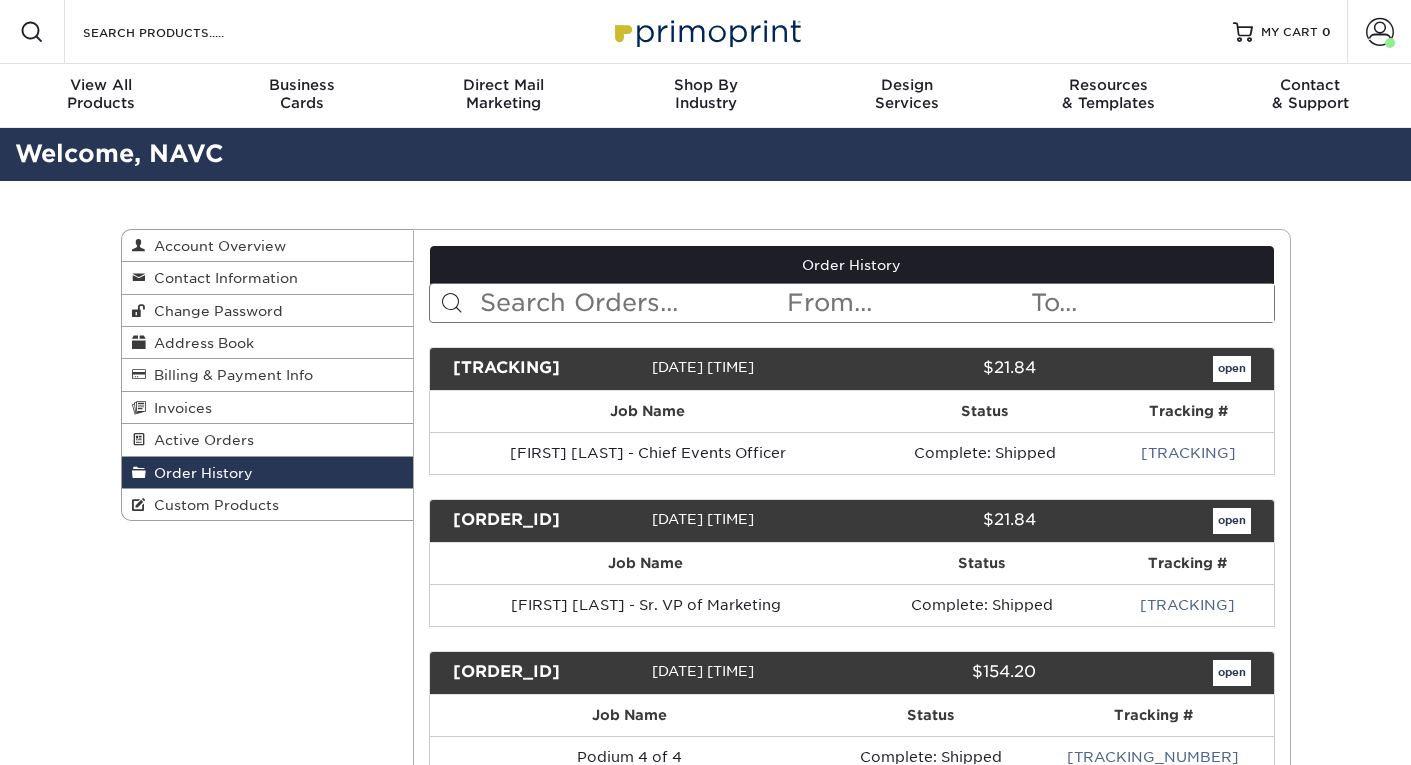 scroll, scrollTop: 0, scrollLeft: 0, axis: both 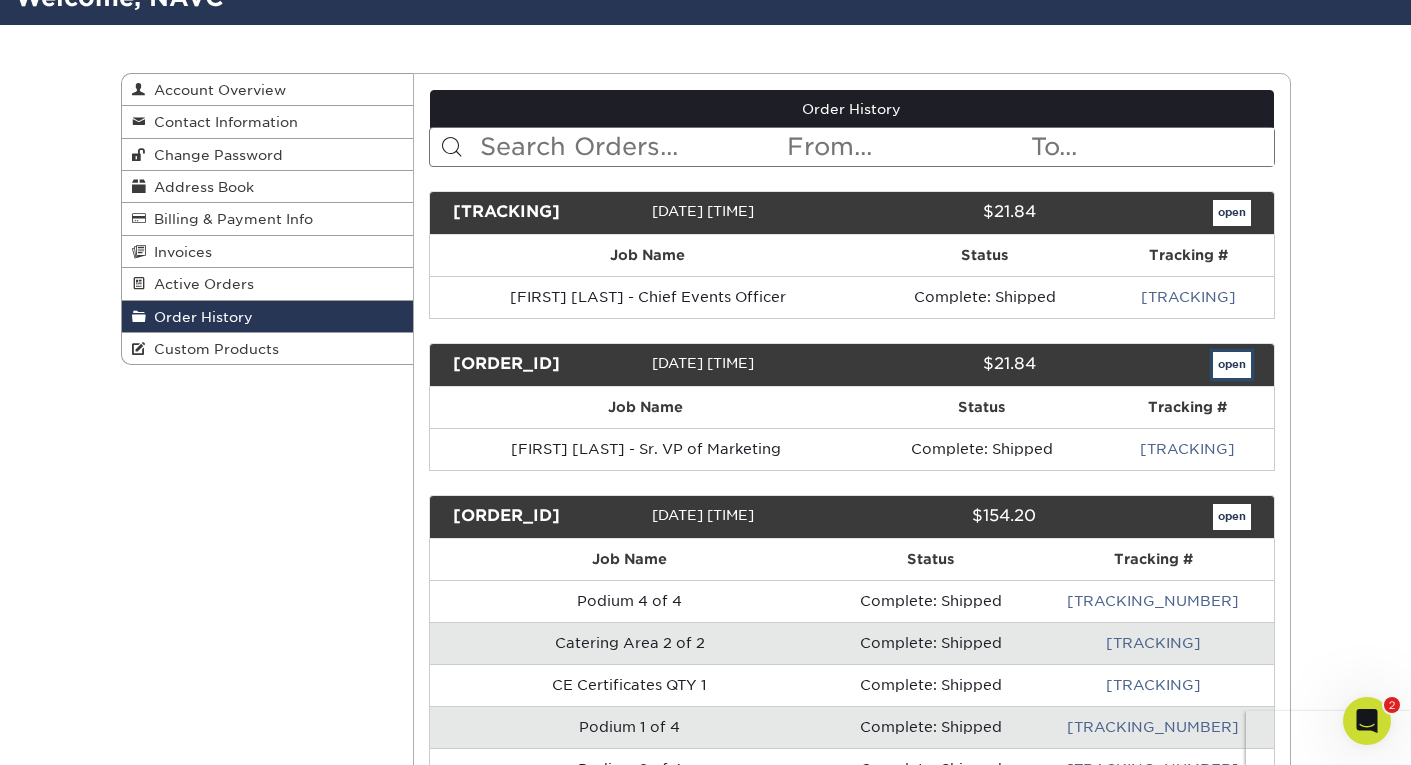 click on "open" at bounding box center [1232, 365] 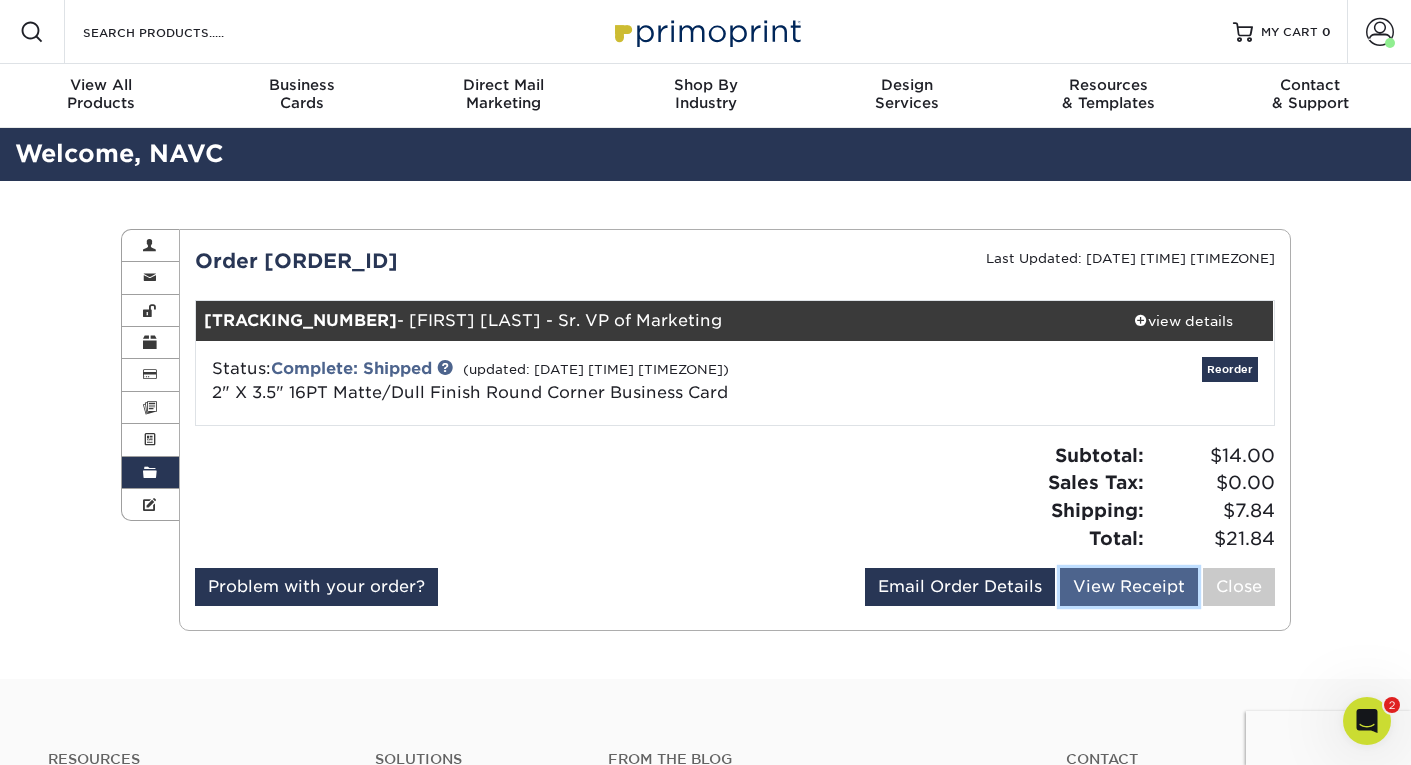 click on "View Receipt" at bounding box center (1129, 587) 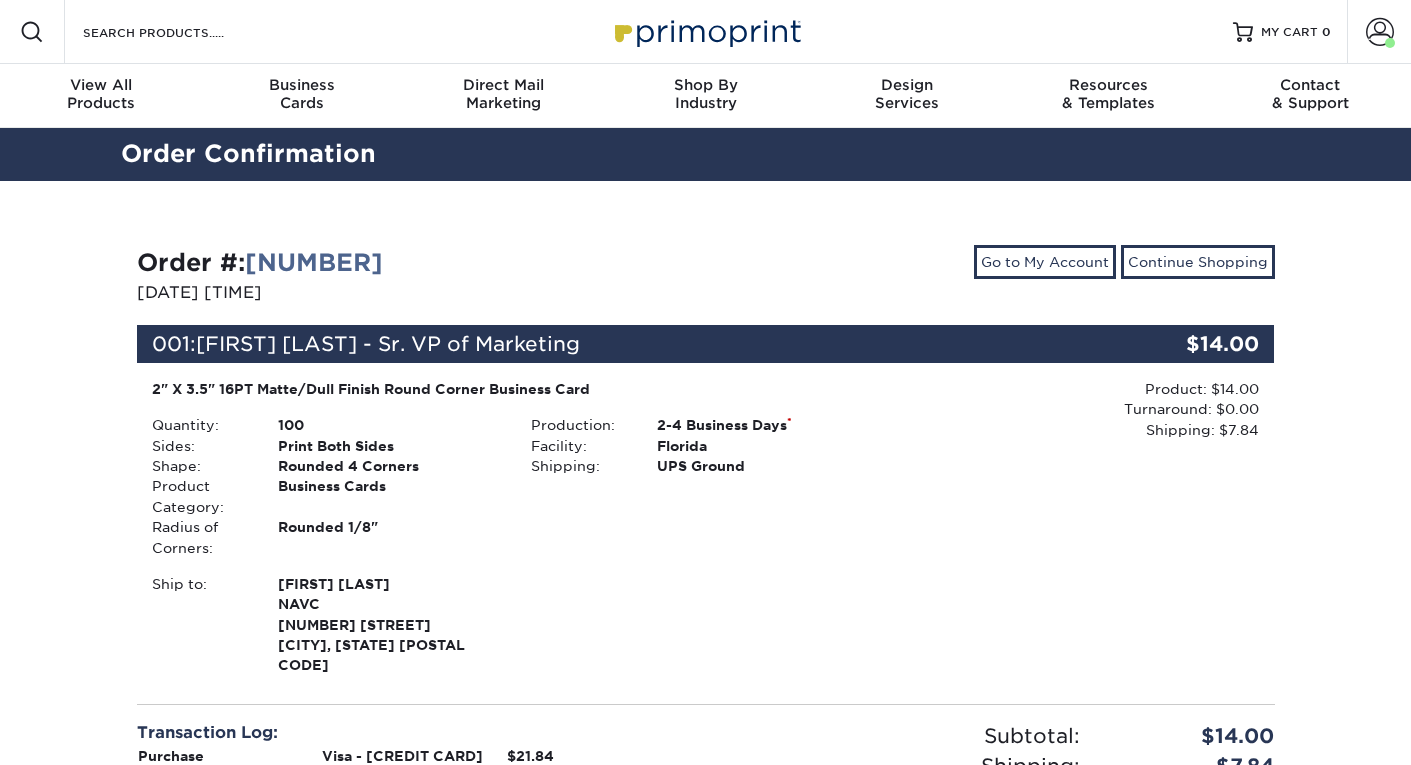 scroll, scrollTop: 0, scrollLeft: 0, axis: both 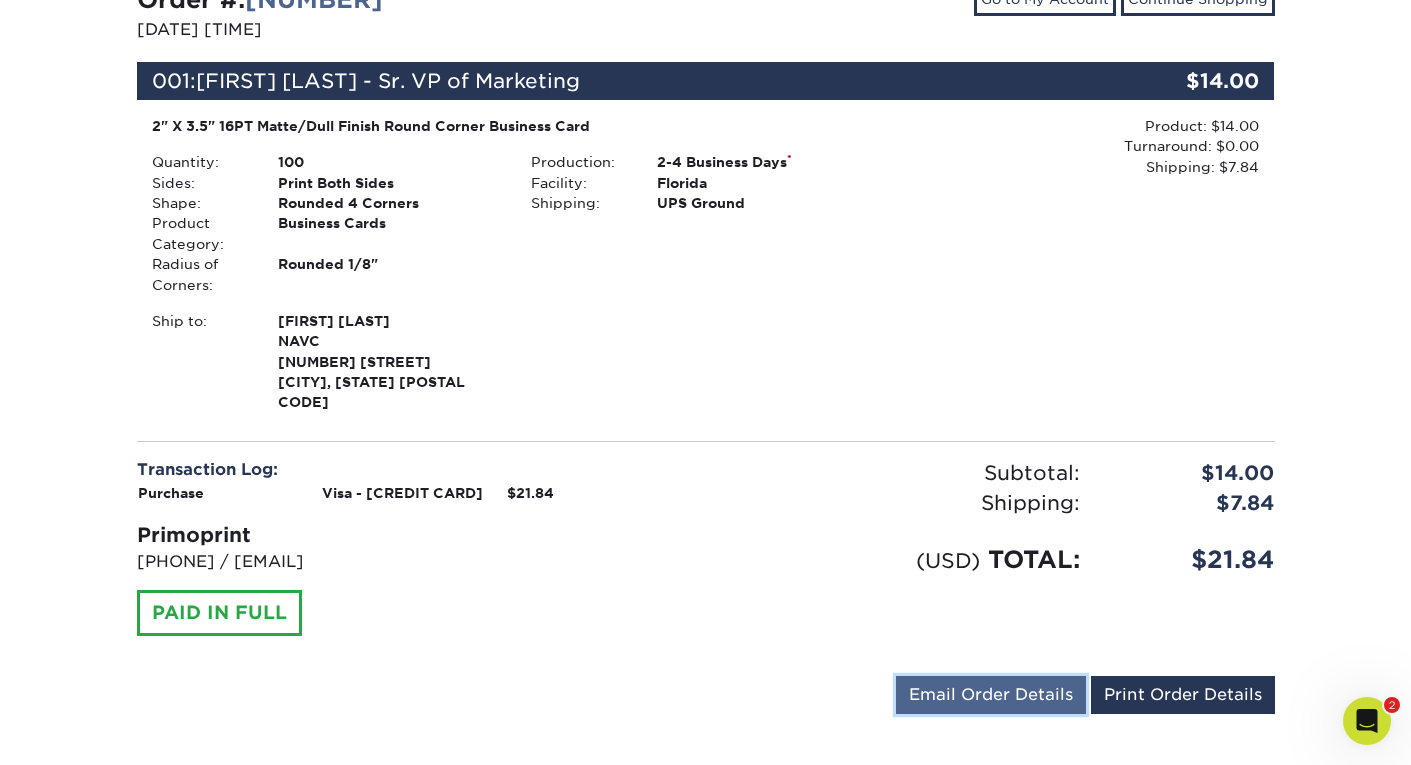 click on "Email Order Details" at bounding box center [991, 695] 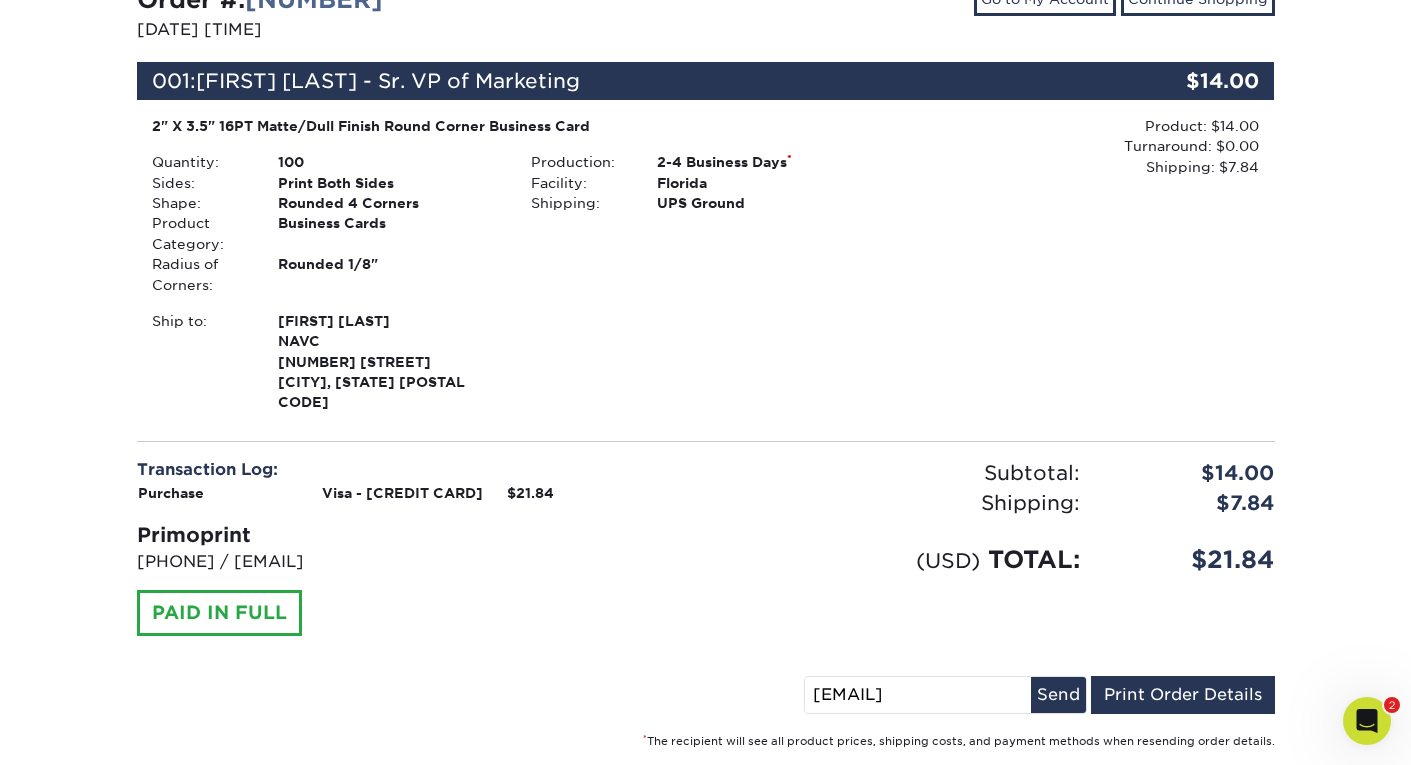 click on "[EMAIL]" at bounding box center (918, 695) 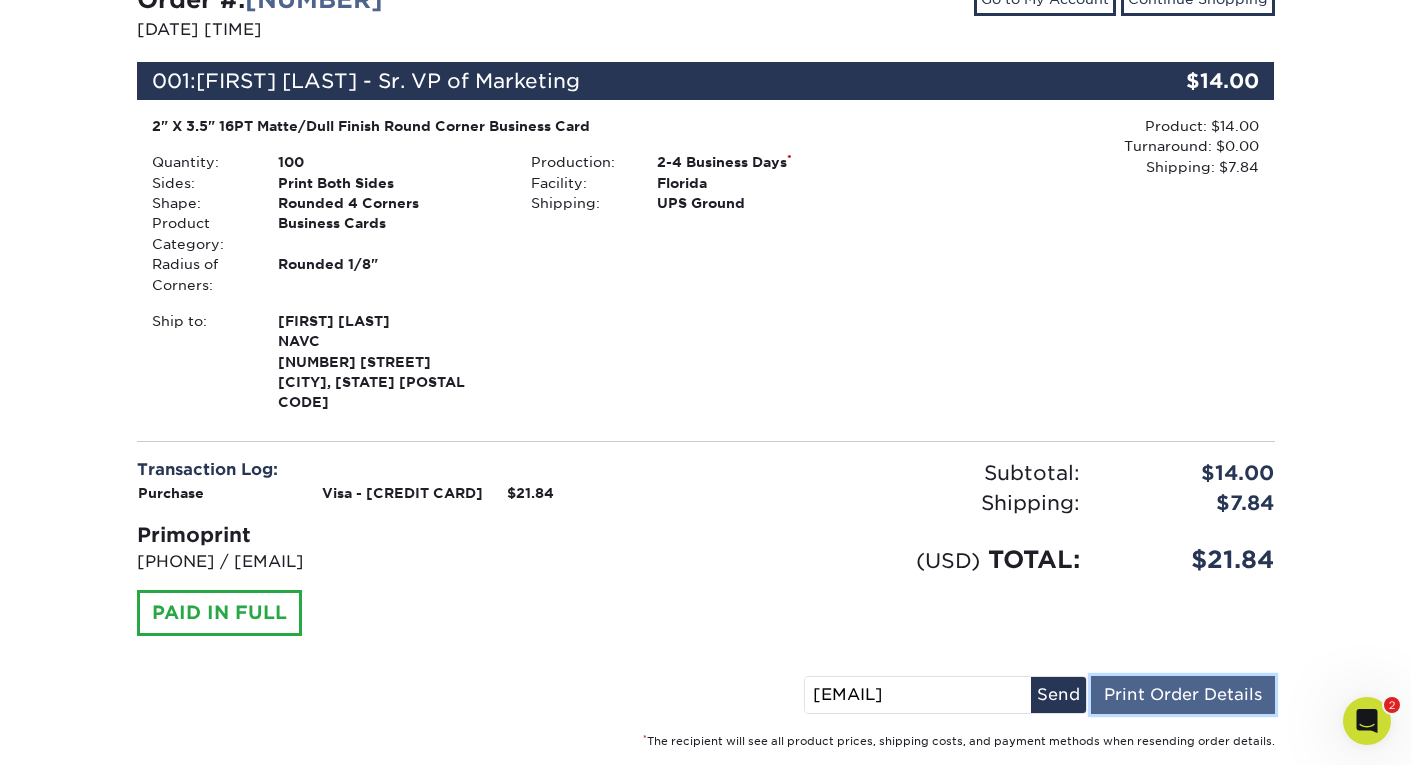click on "Print Order Details" at bounding box center [1183, 695] 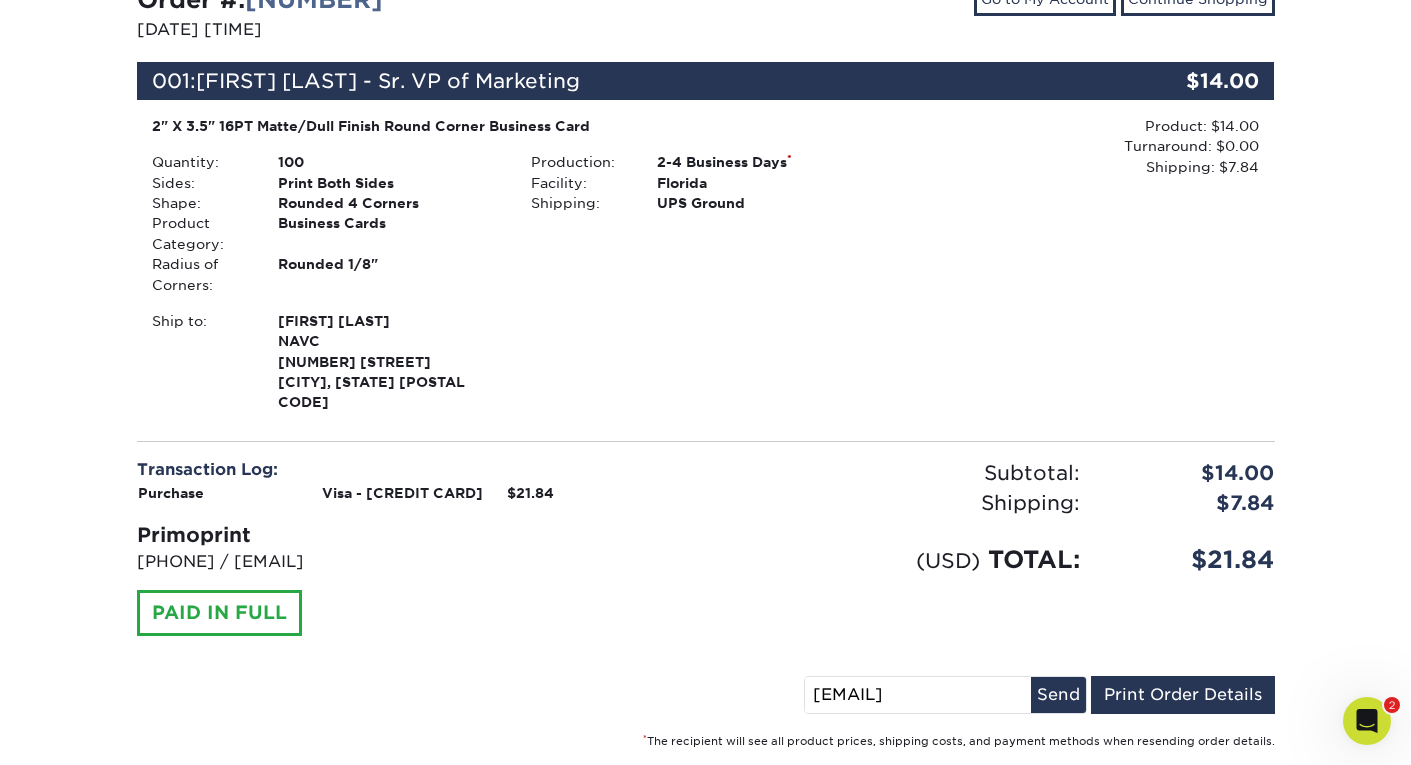 scroll, scrollTop: 0, scrollLeft: 0, axis: both 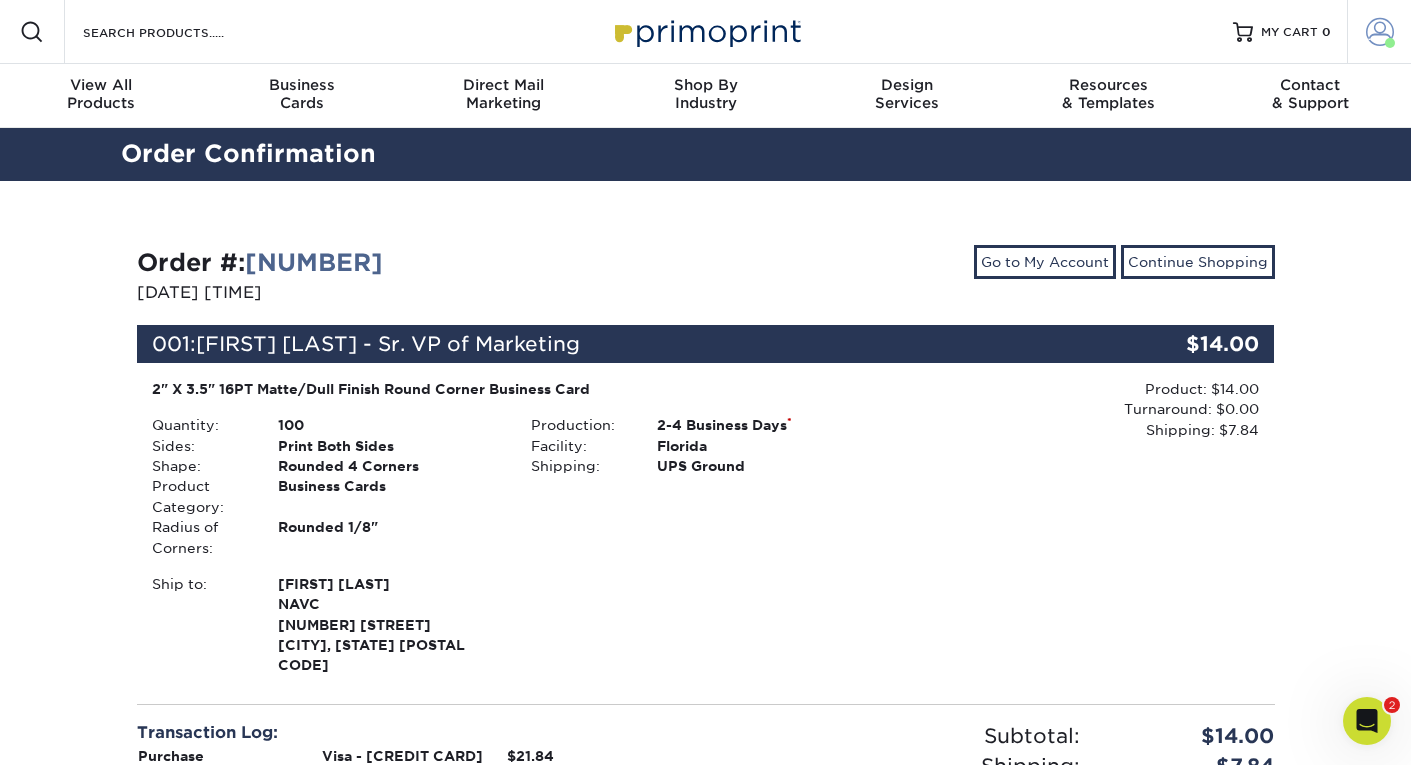 click at bounding box center (1380, 32) 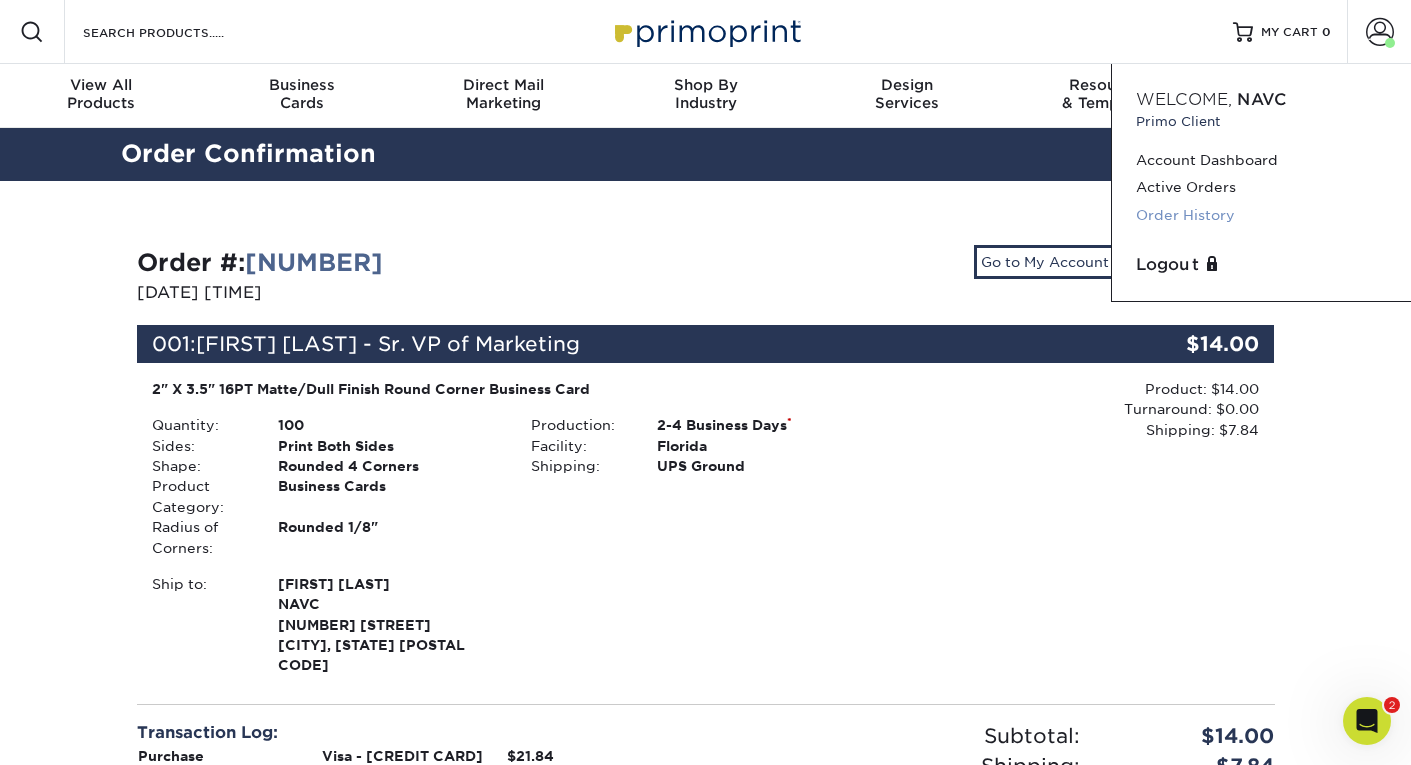 click on "Order History" at bounding box center (1261, 215) 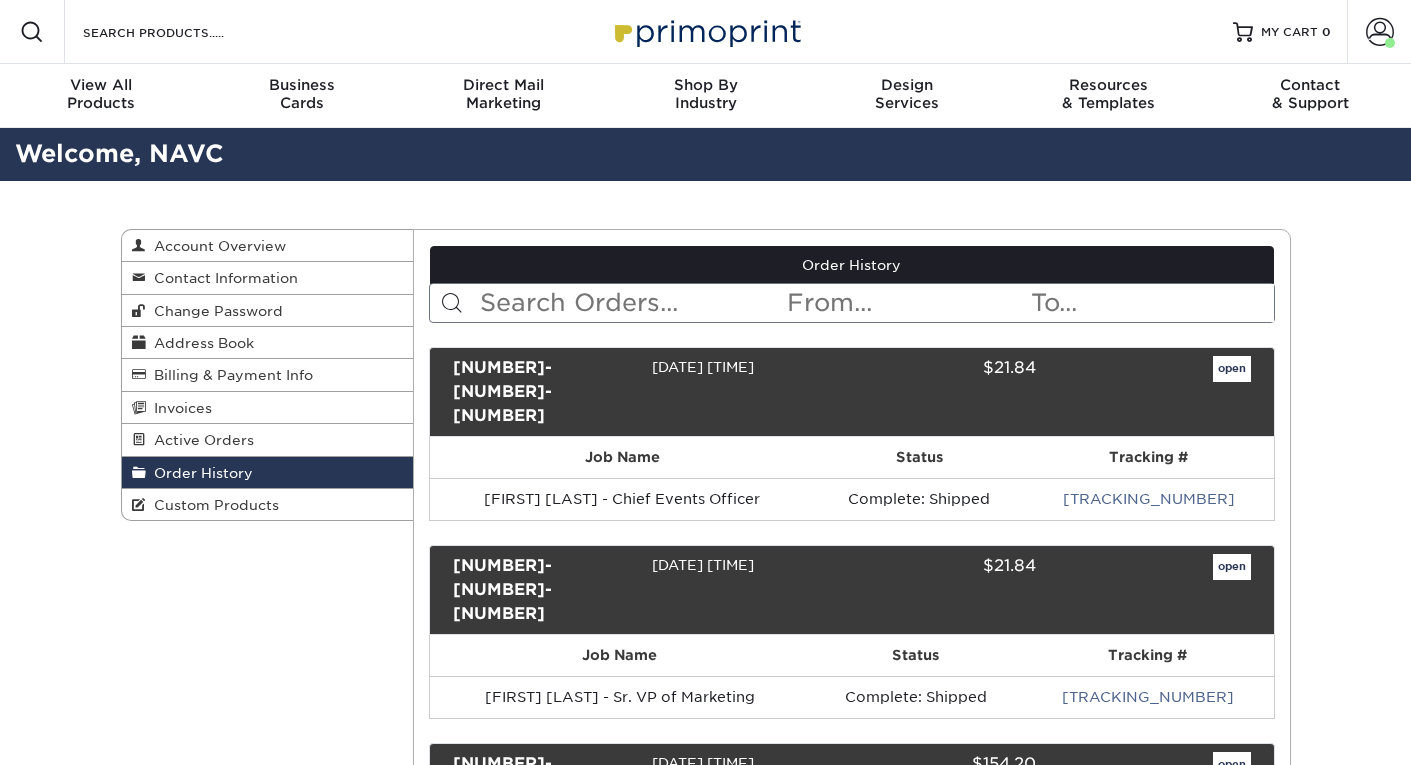 scroll, scrollTop: 0, scrollLeft: 0, axis: both 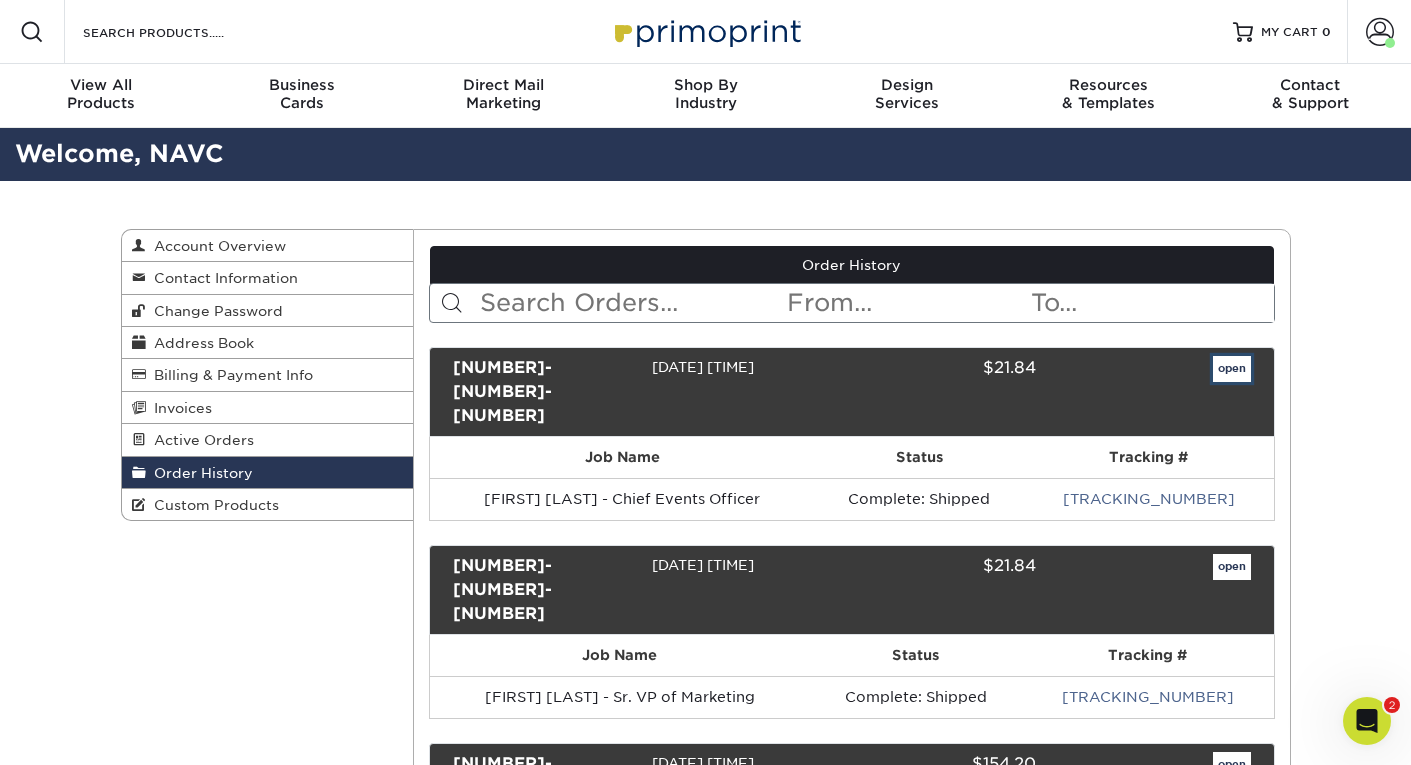 click on "open" at bounding box center [1232, 369] 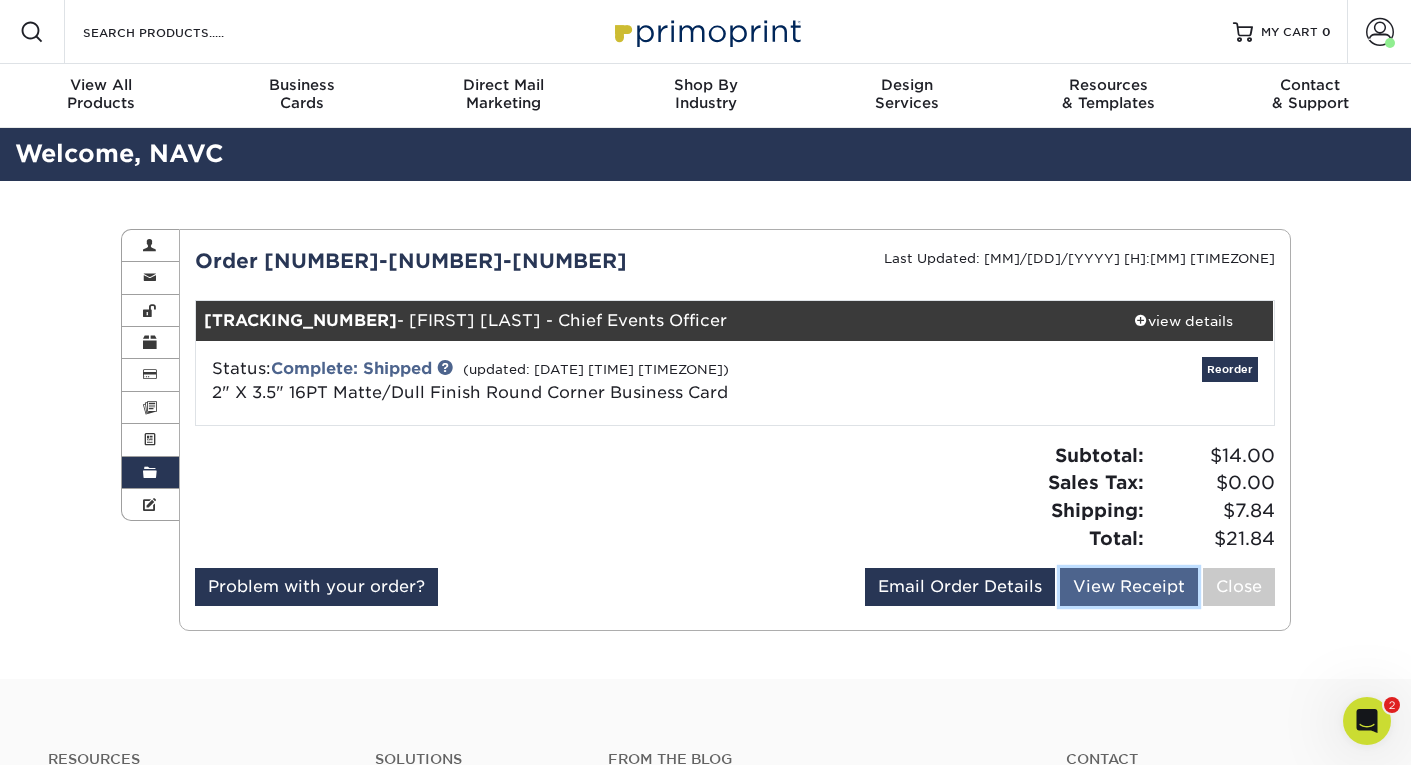 click on "View Receipt" at bounding box center [1129, 587] 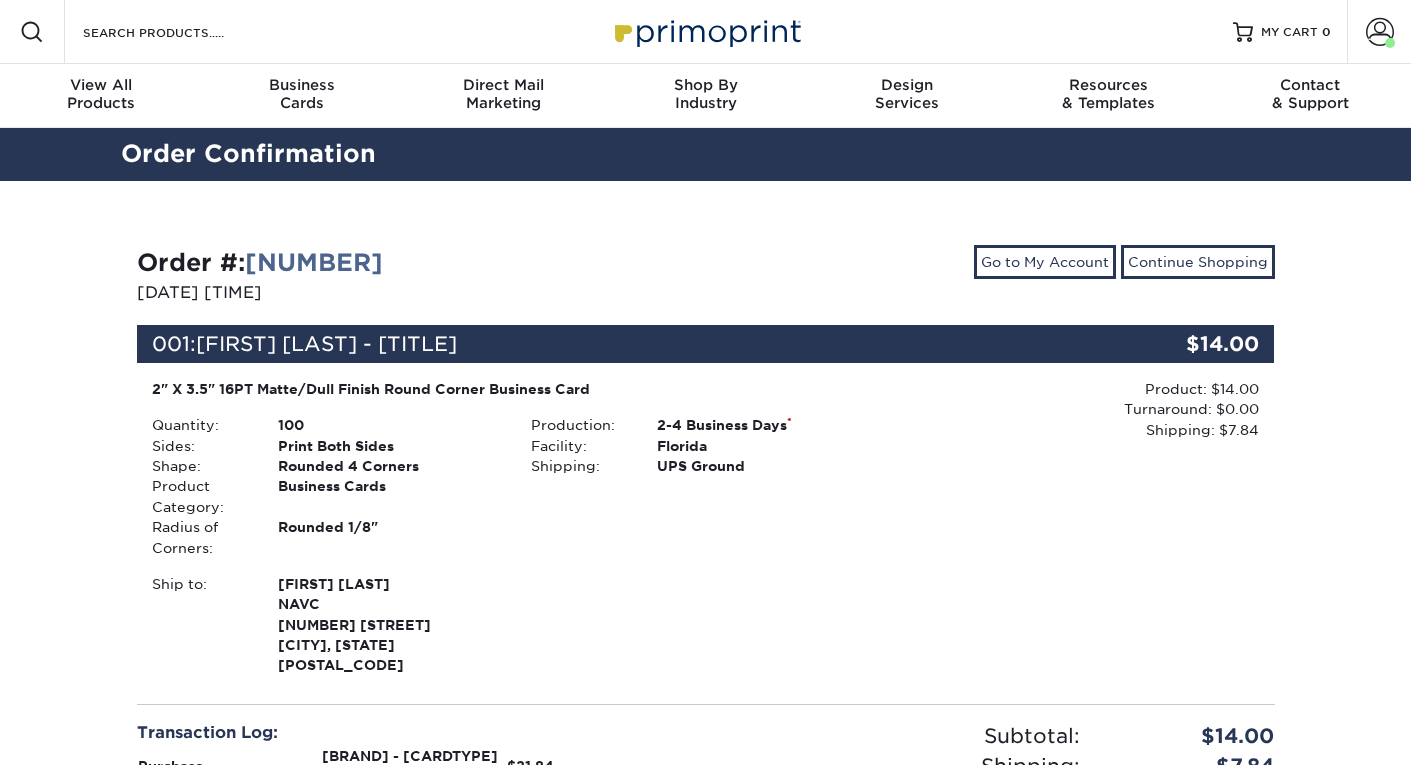 scroll, scrollTop: 0, scrollLeft: 0, axis: both 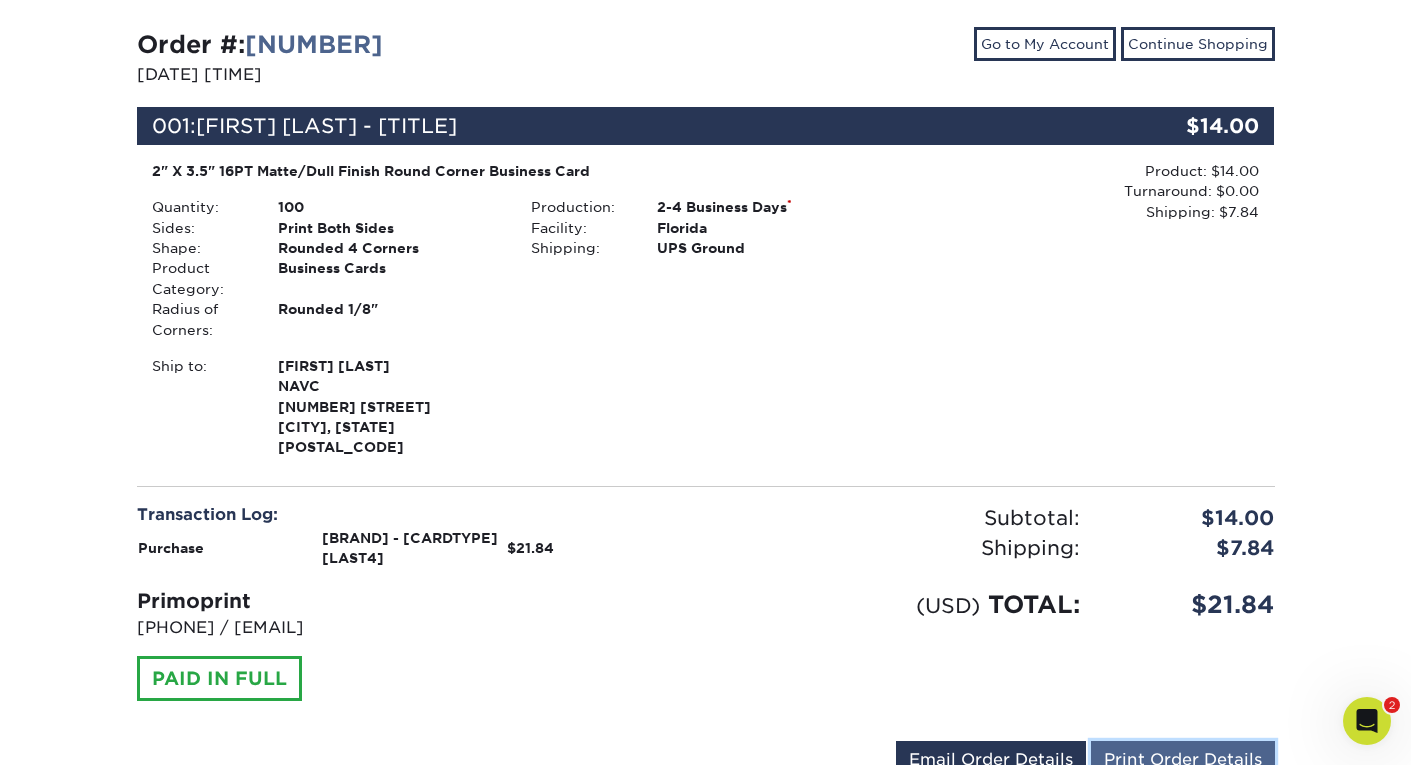 click on "Print Order Details" at bounding box center (1183, 760) 